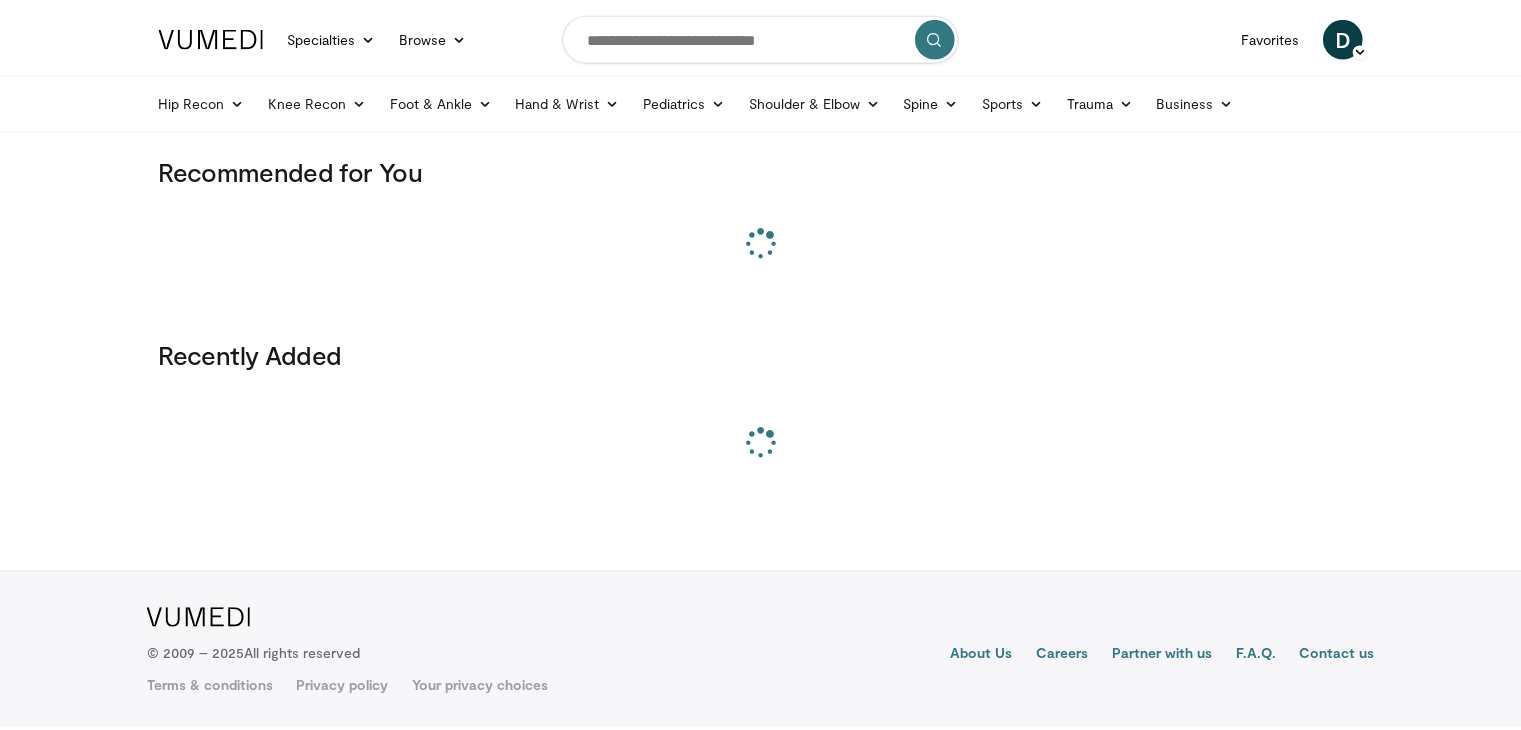 scroll, scrollTop: 0, scrollLeft: 0, axis: both 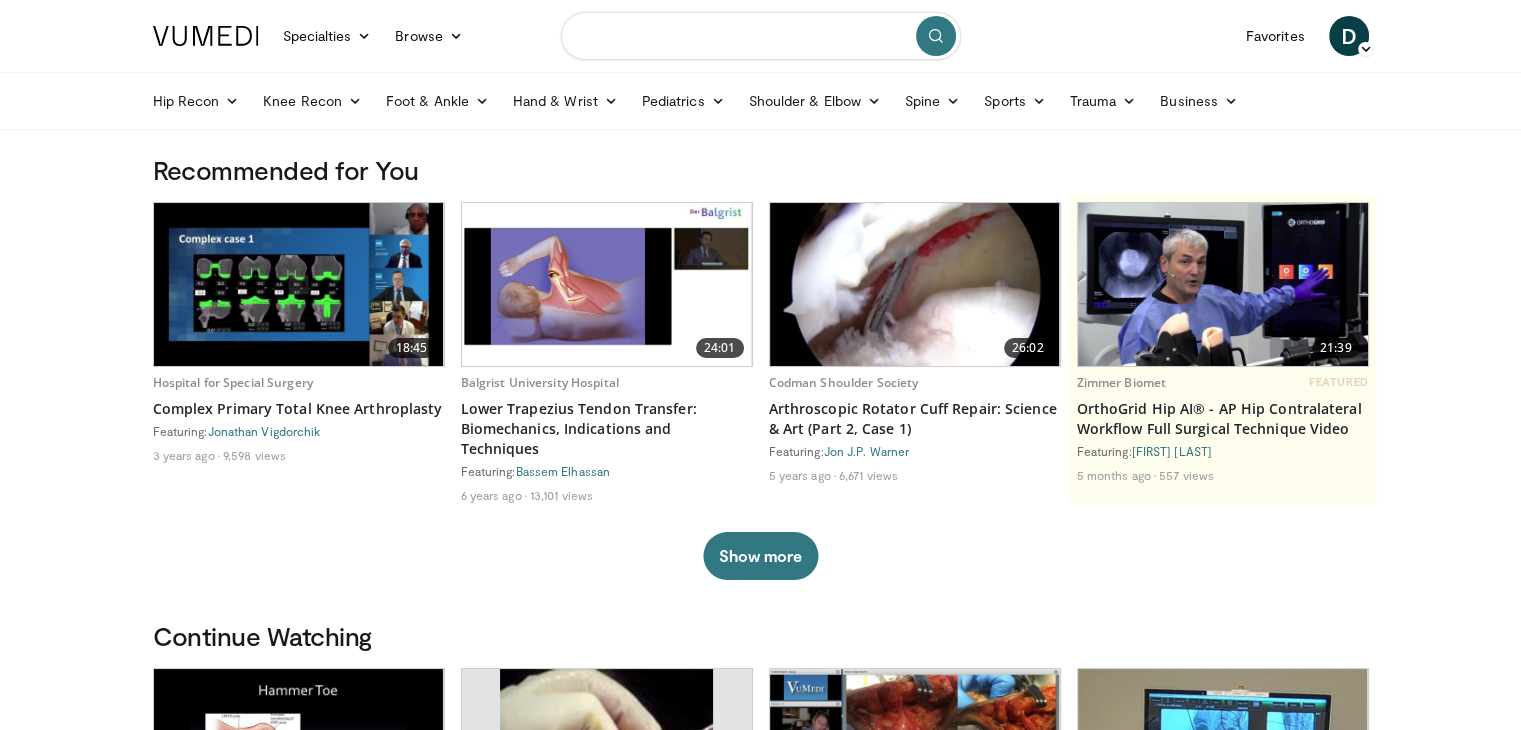 click at bounding box center [761, 36] 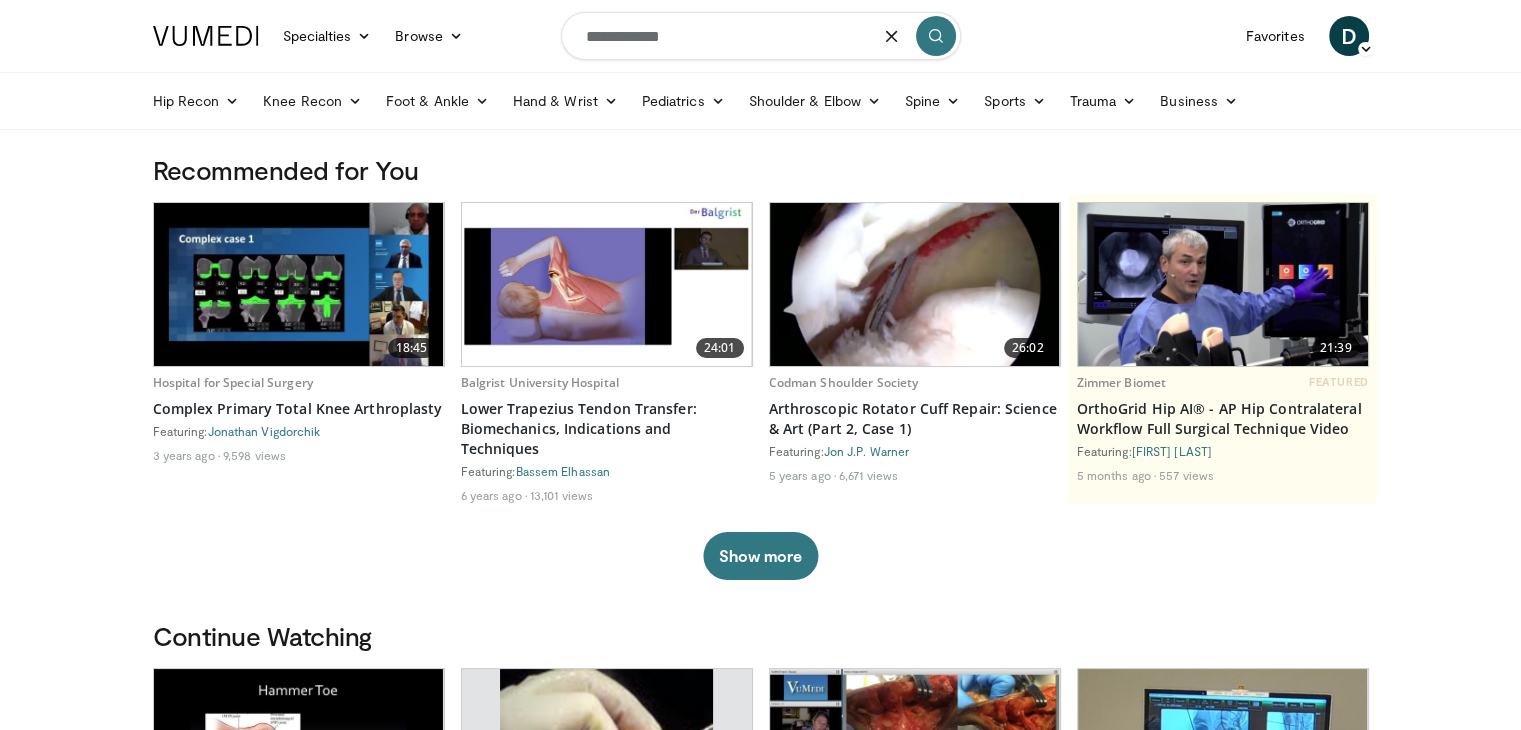 type on "**********" 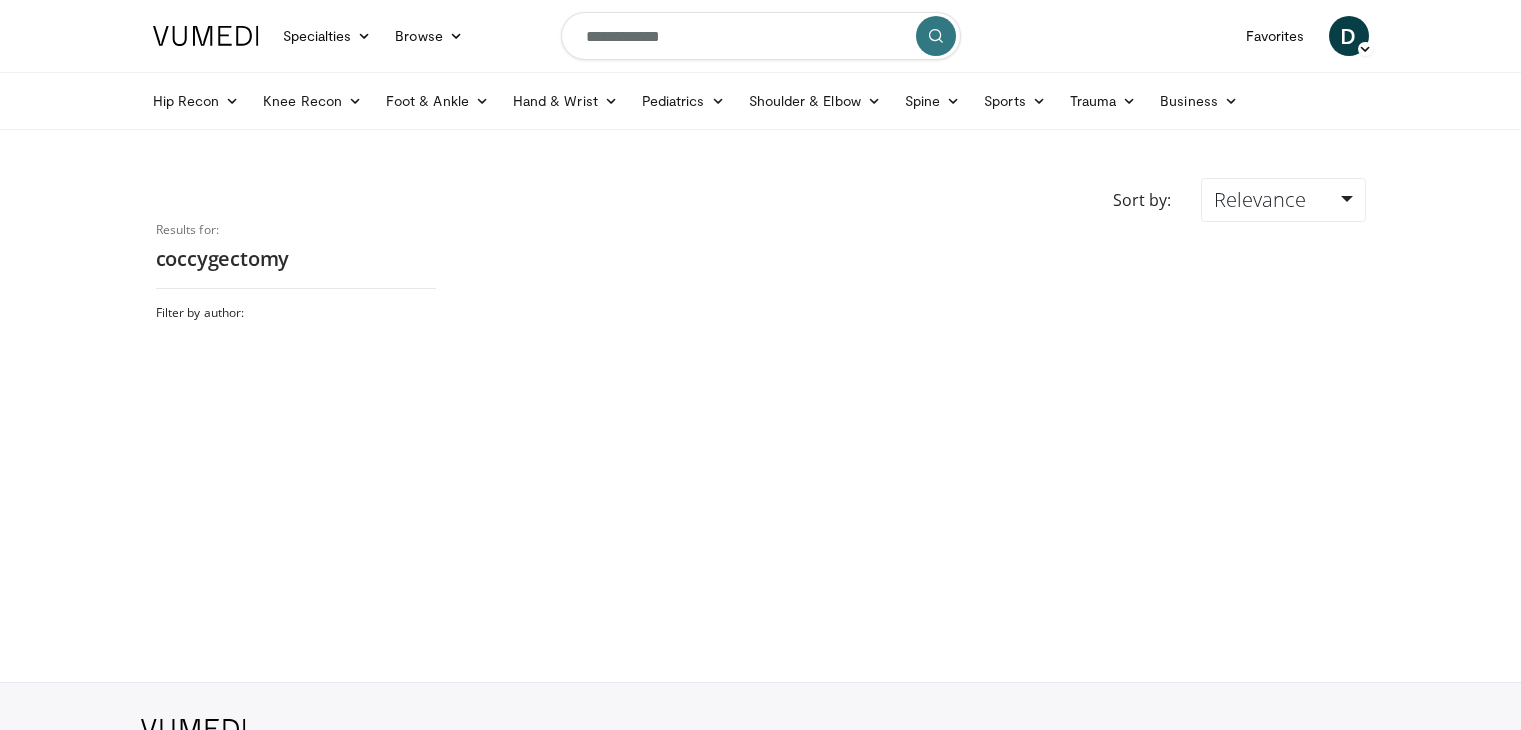 scroll, scrollTop: 0, scrollLeft: 0, axis: both 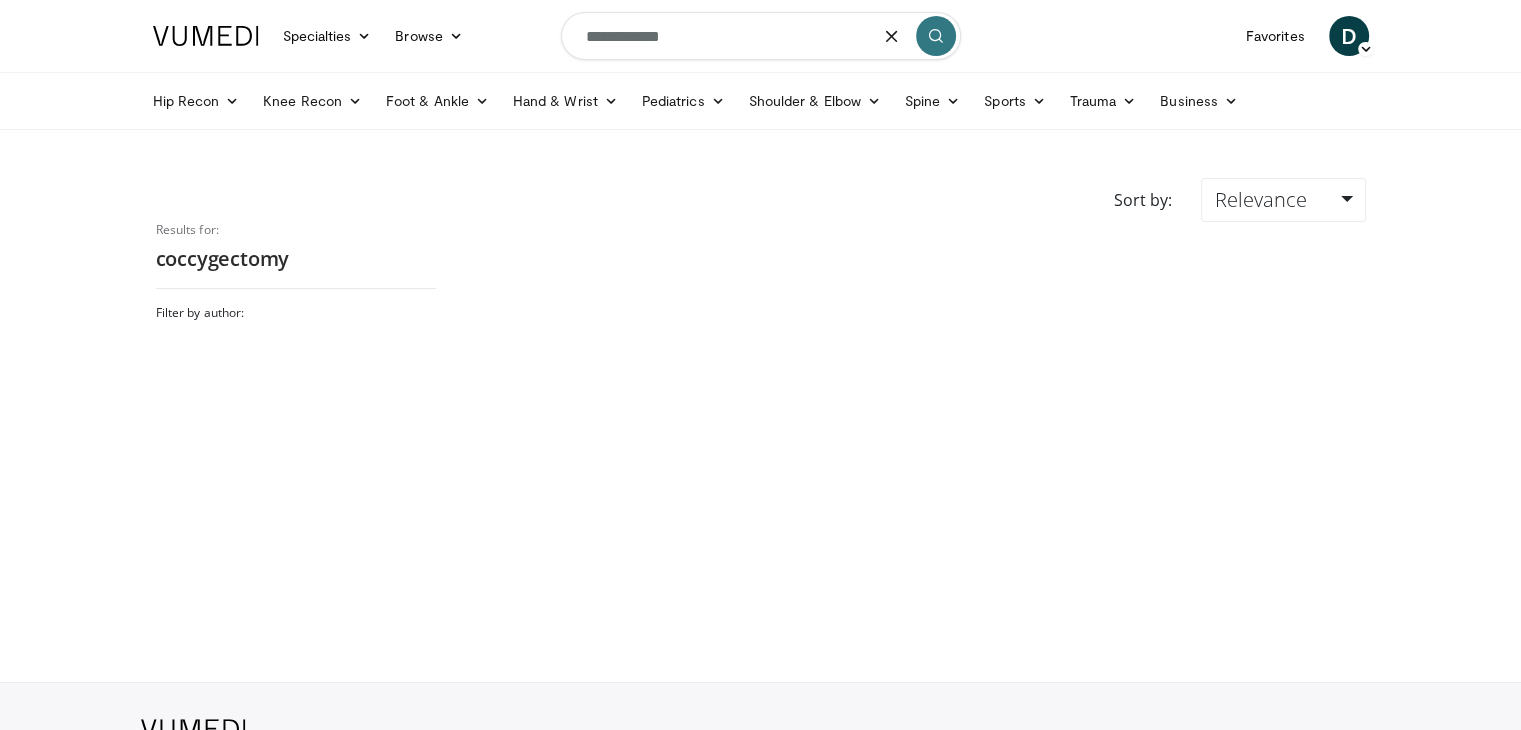 click on "**********" at bounding box center [761, 36] 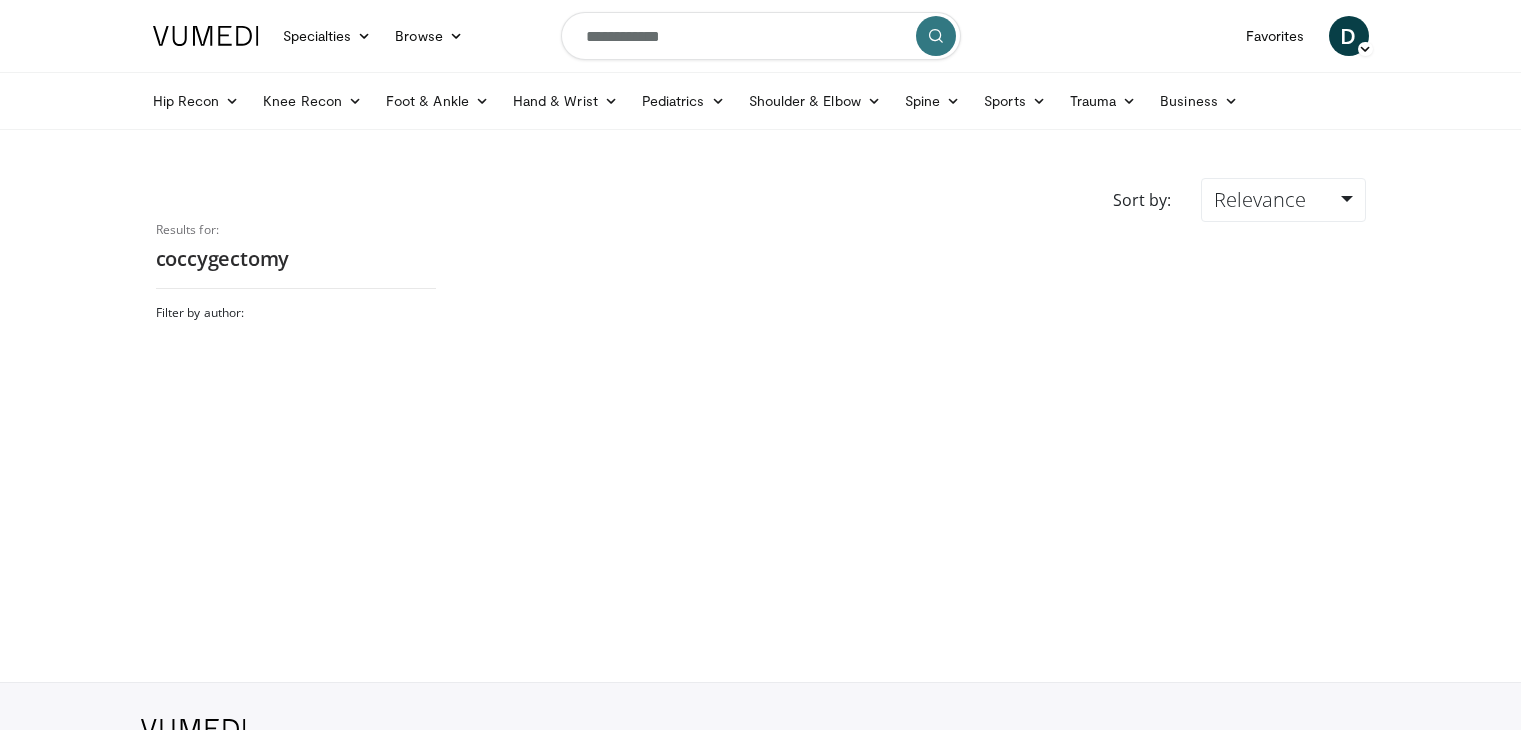 scroll, scrollTop: 0, scrollLeft: 0, axis: both 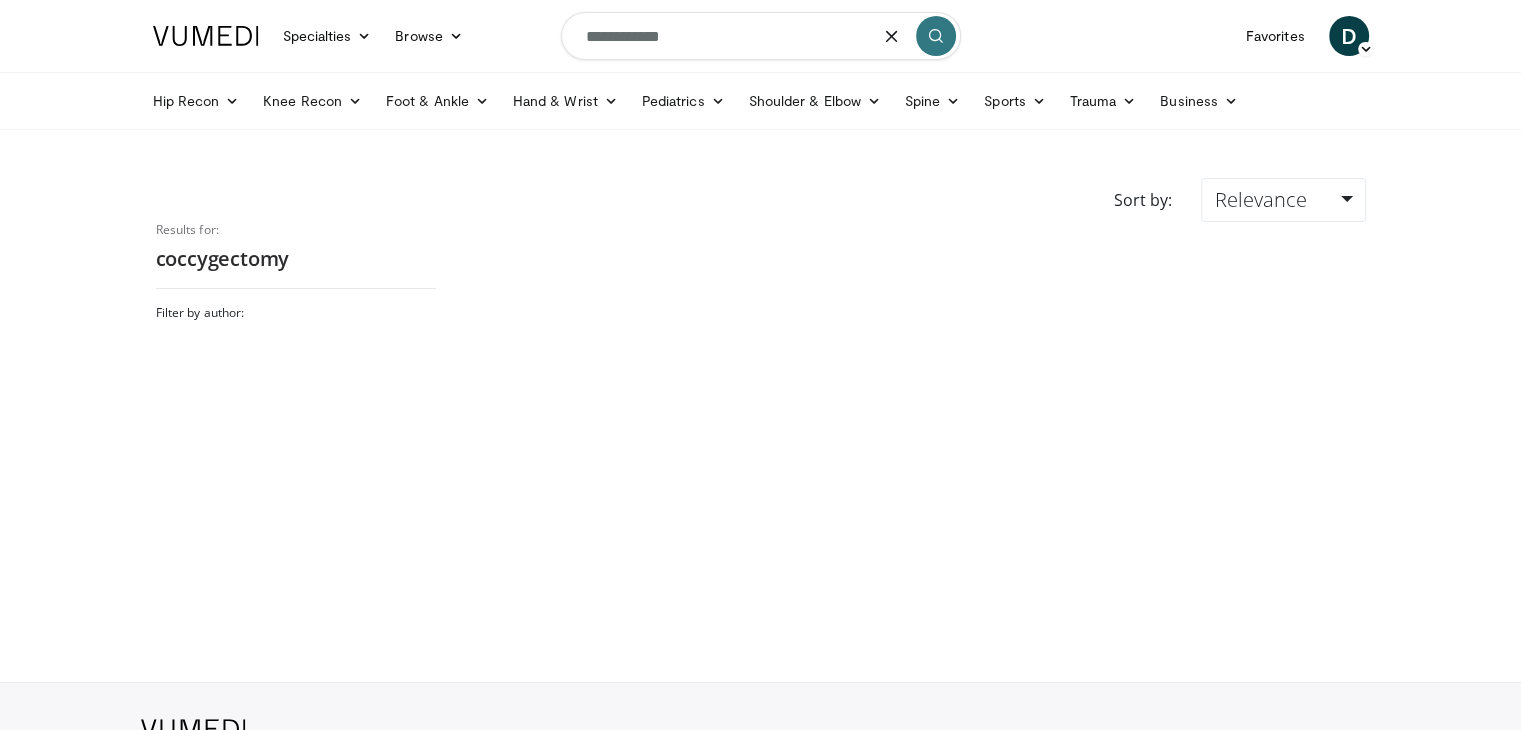 click on "**********" at bounding box center [761, 36] 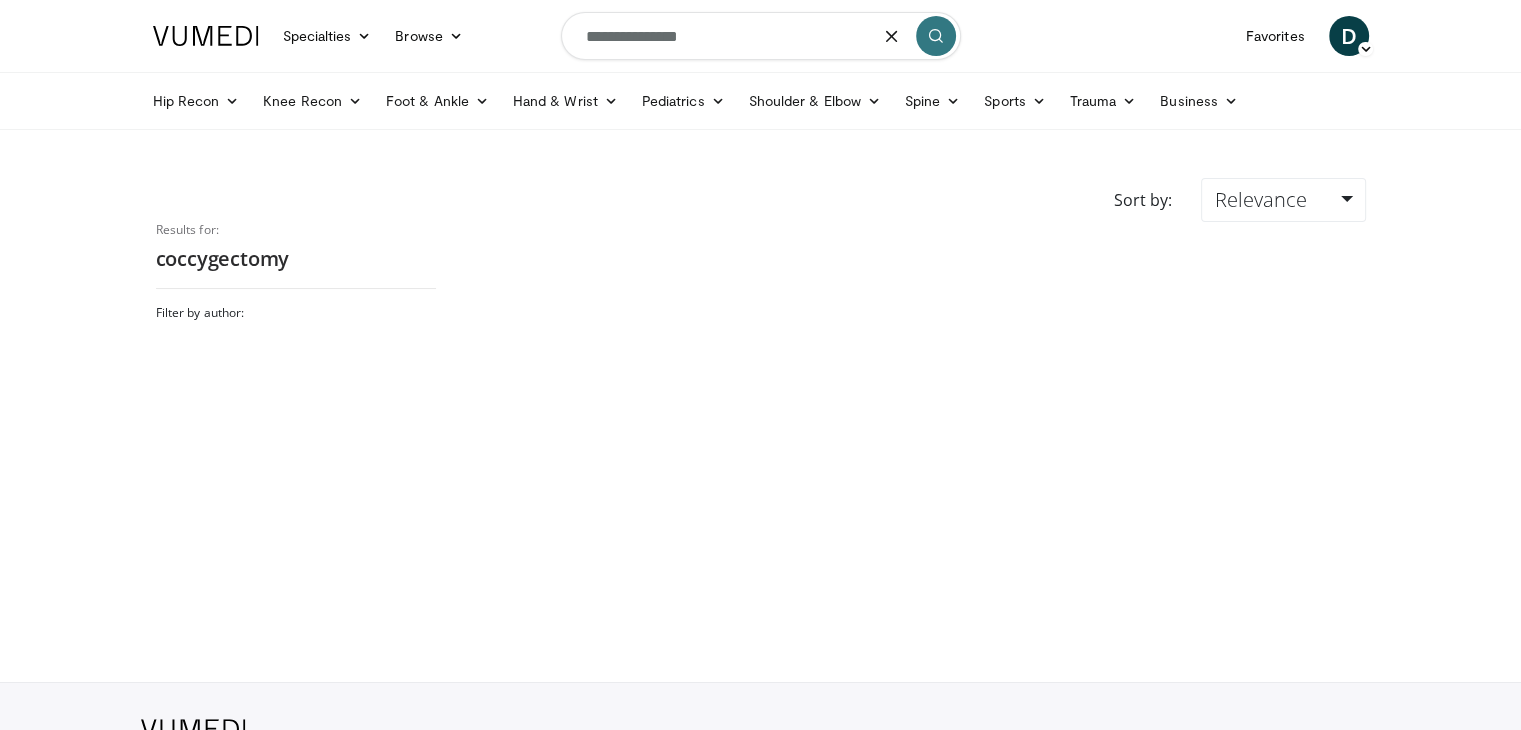 type on "**********" 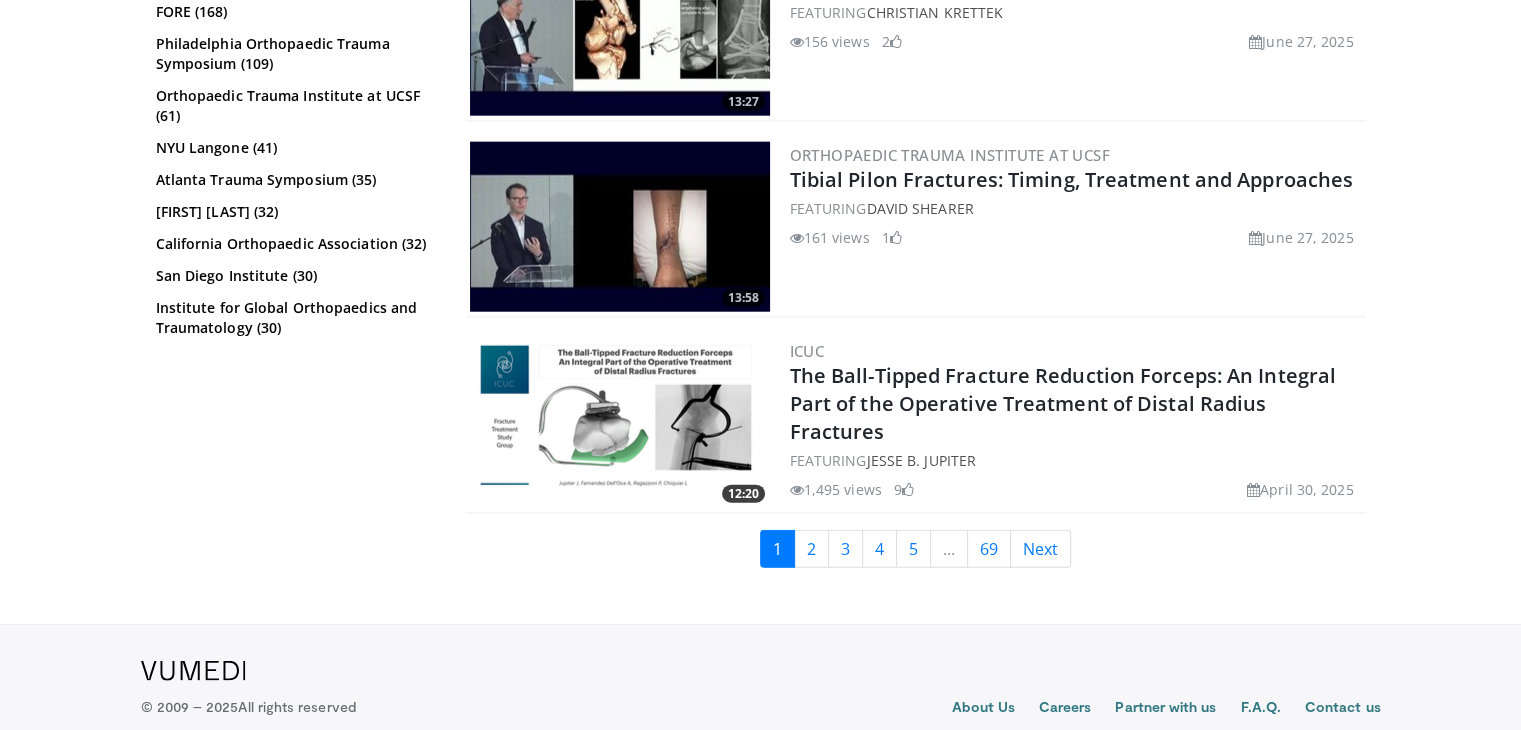 scroll, scrollTop: 5024, scrollLeft: 0, axis: vertical 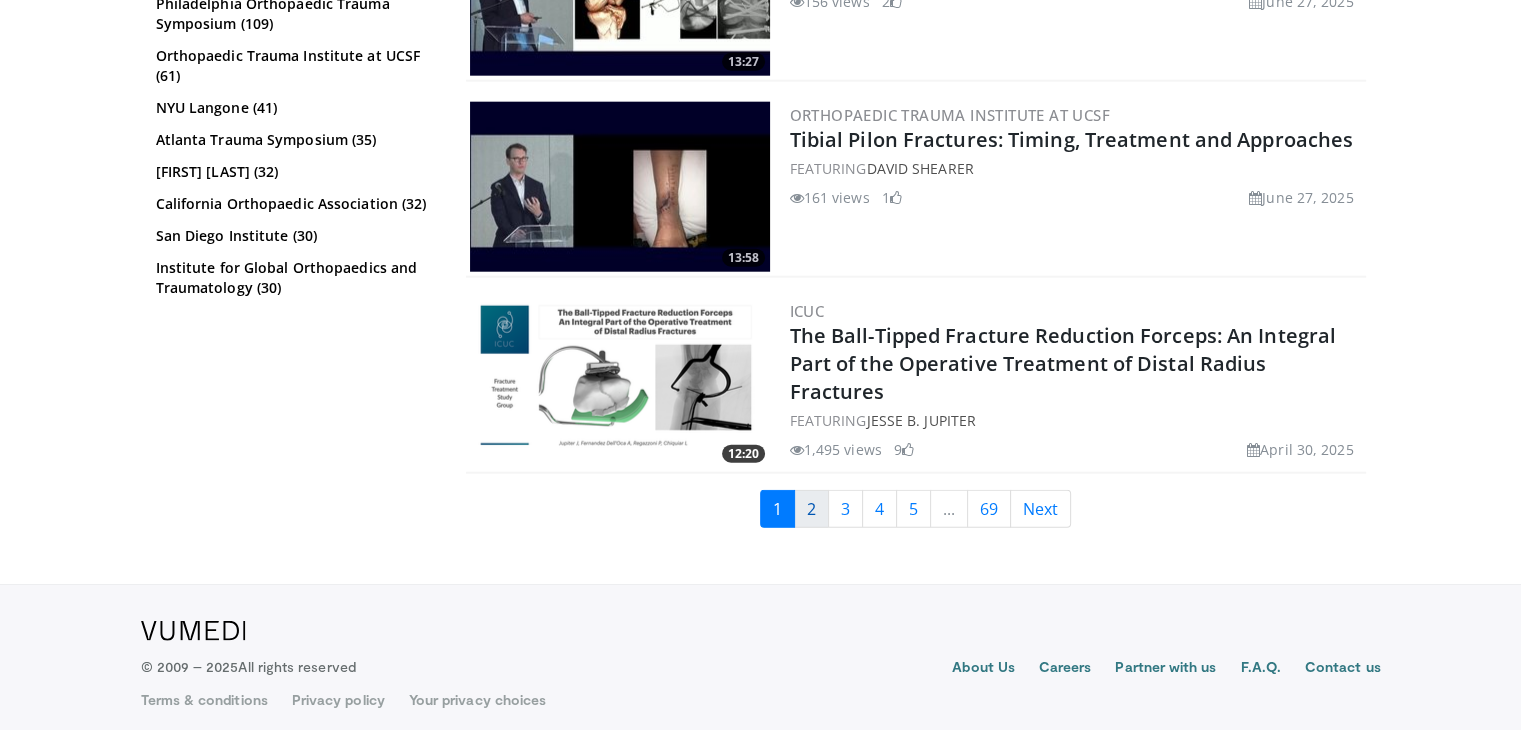 click on "2" at bounding box center [811, 509] 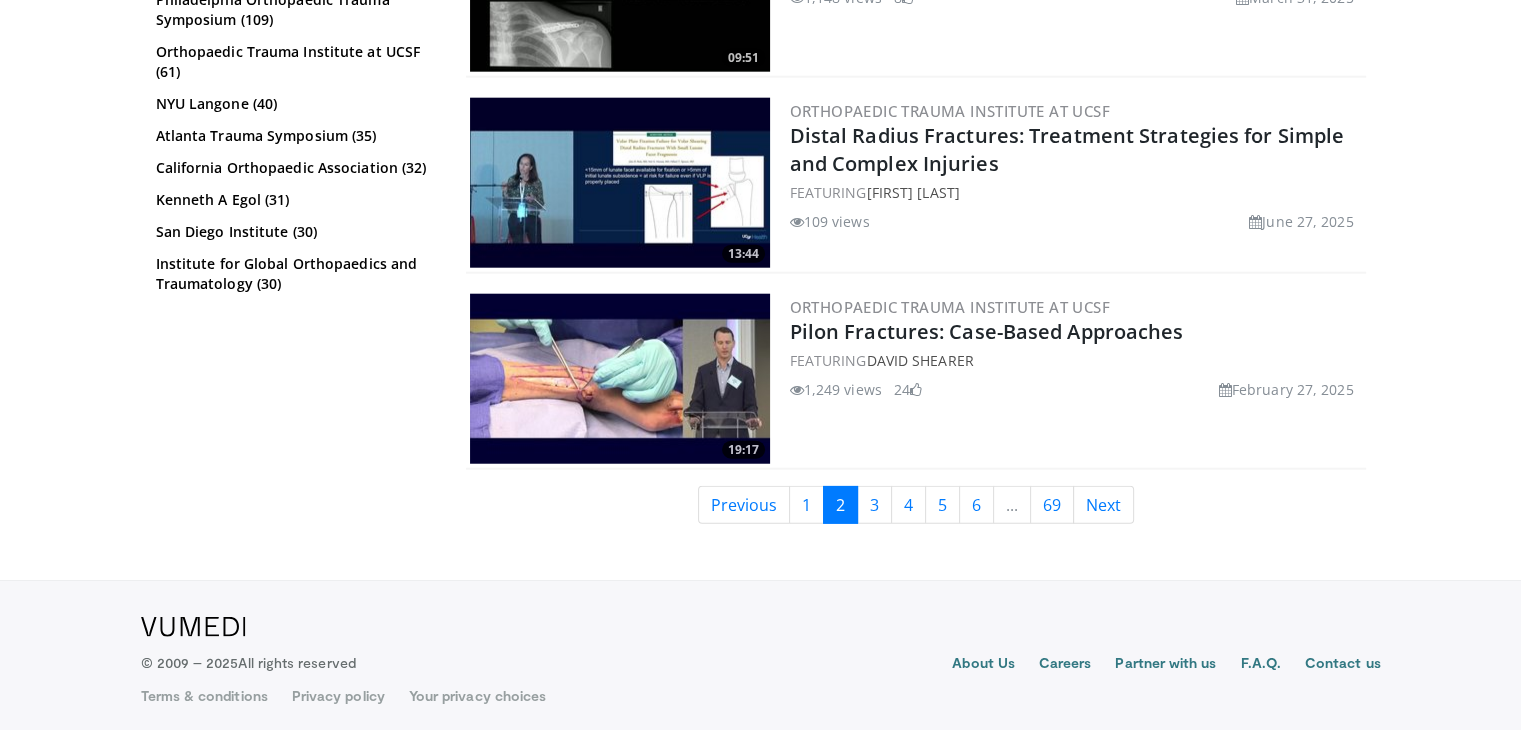 scroll, scrollTop: 5030, scrollLeft: 0, axis: vertical 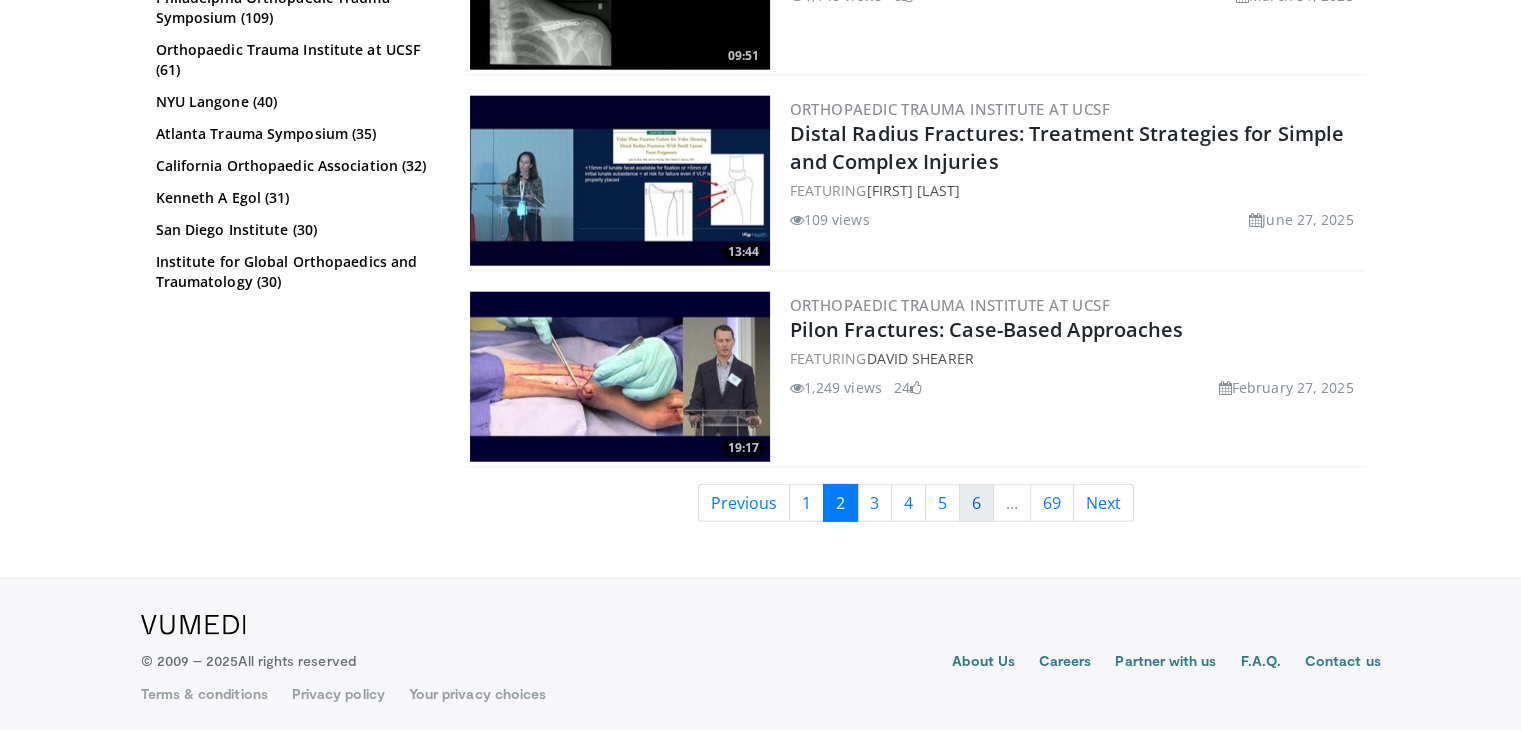 click on "6" at bounding box center (976, 503) 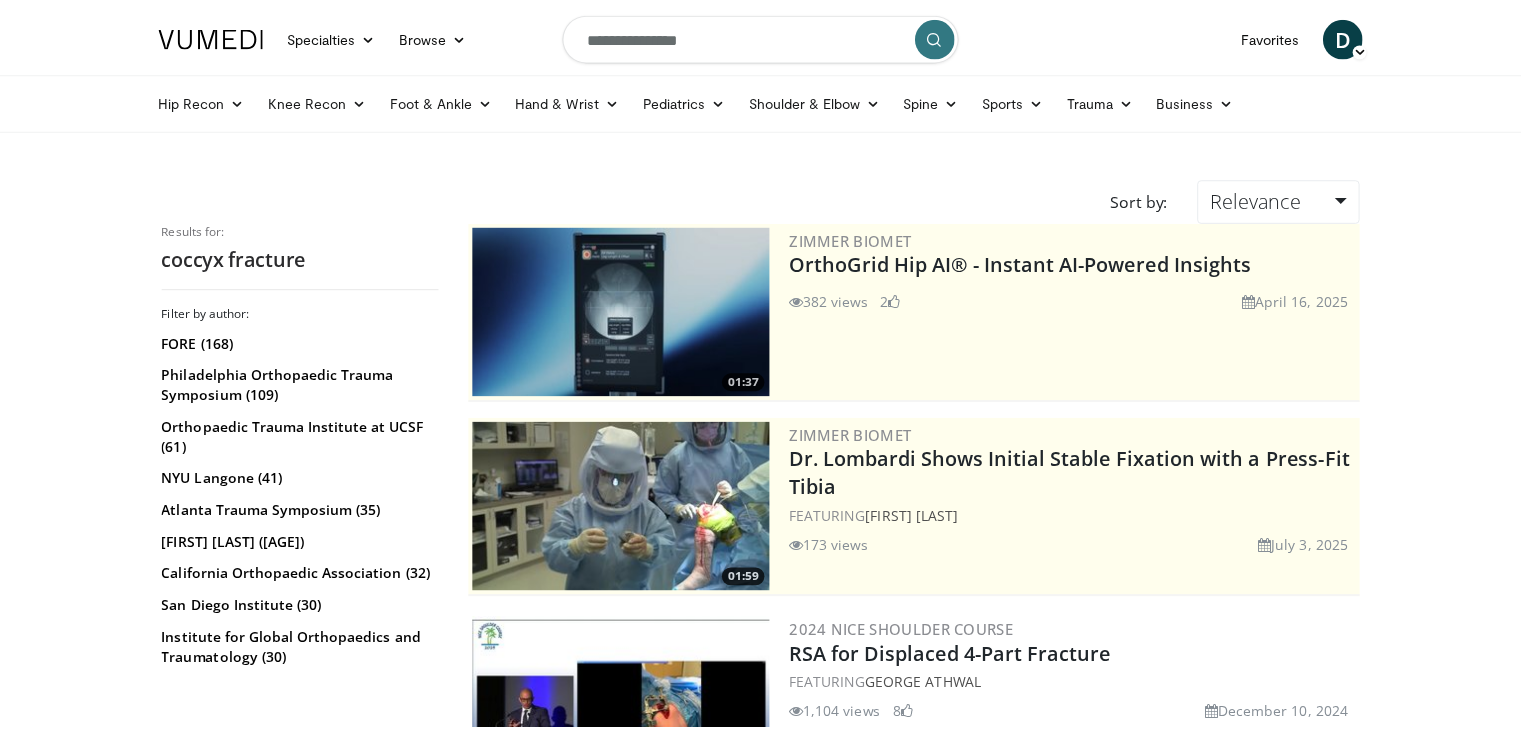 scroll, scrollTop: 0, scrollLeft: 0, axis: both 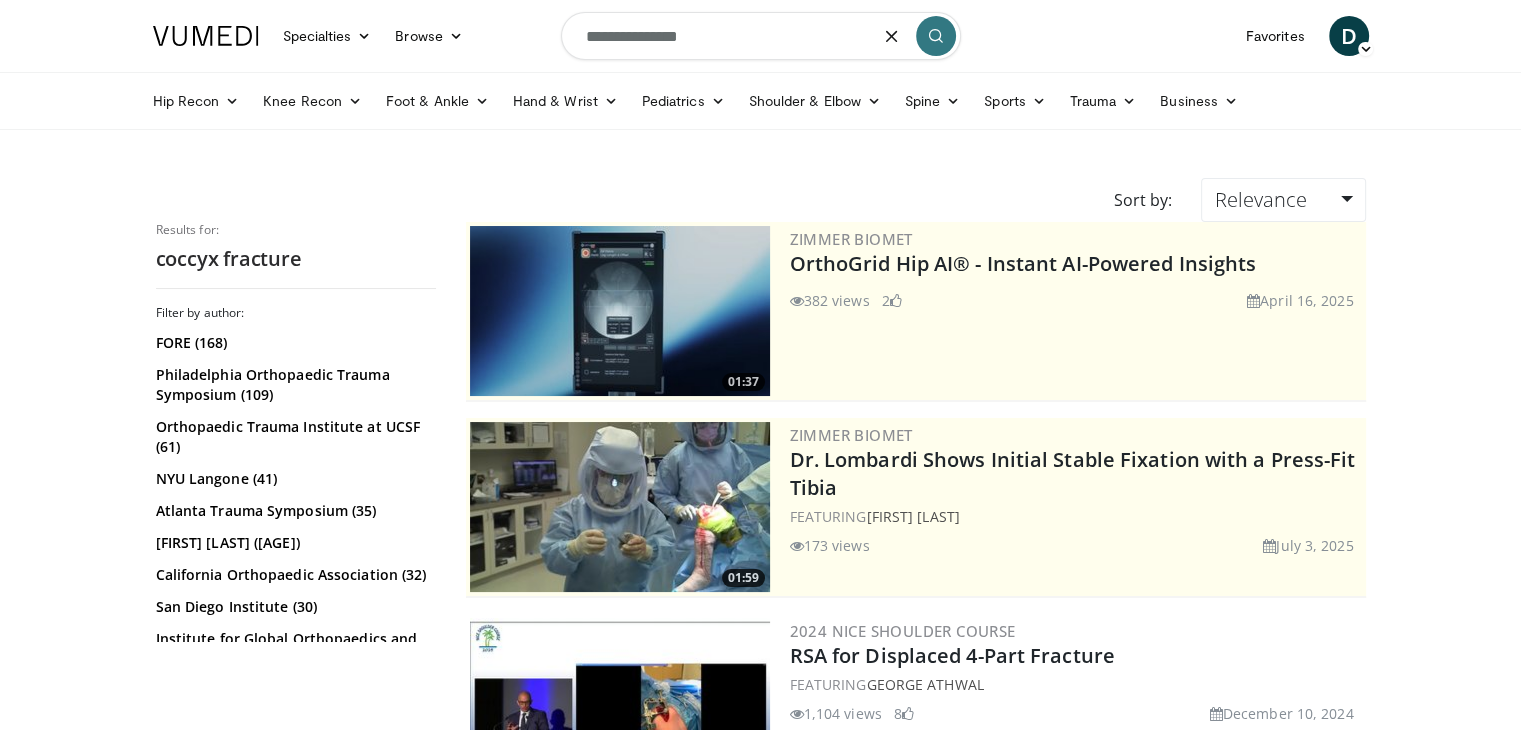 click on "**********" at bounding box center [761, 36] 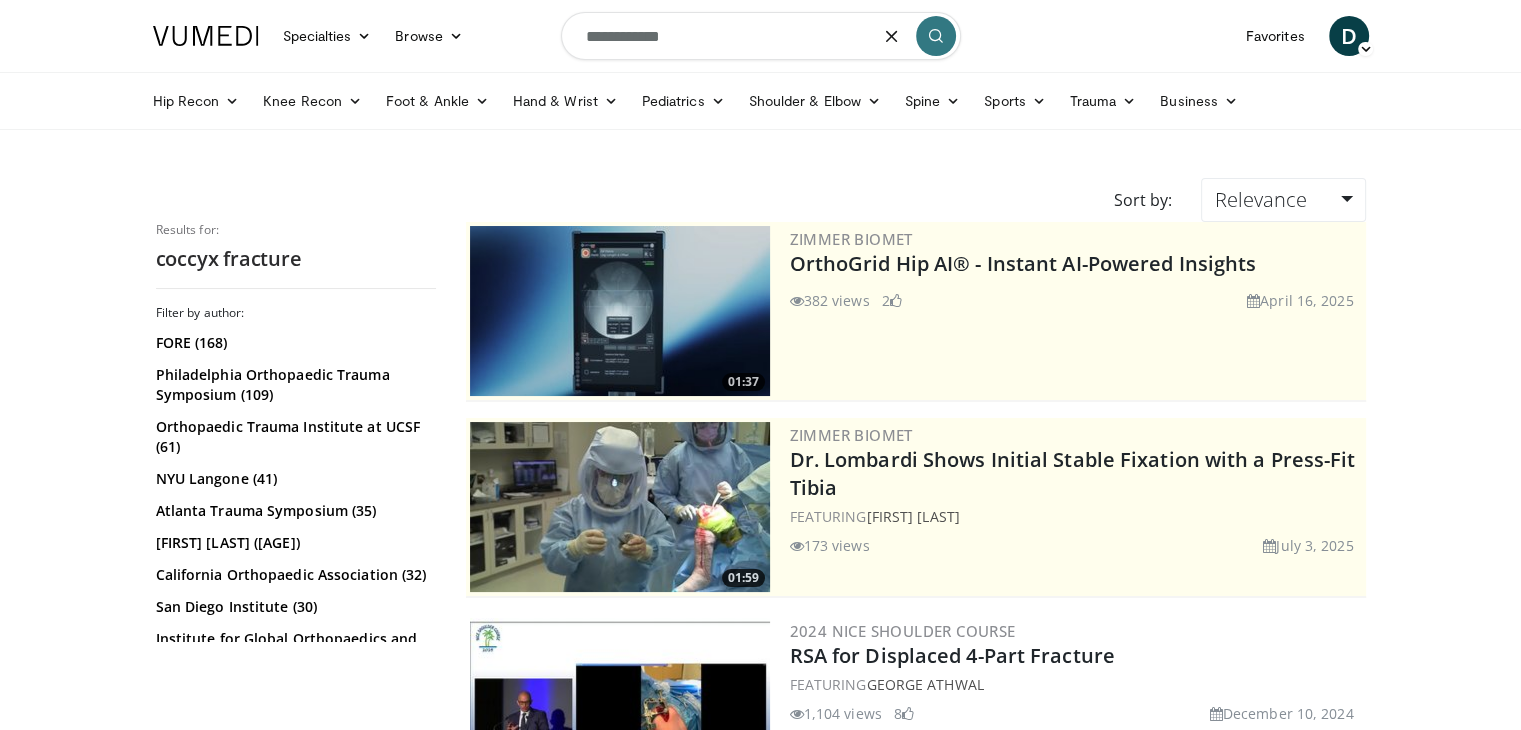 type on "**********" 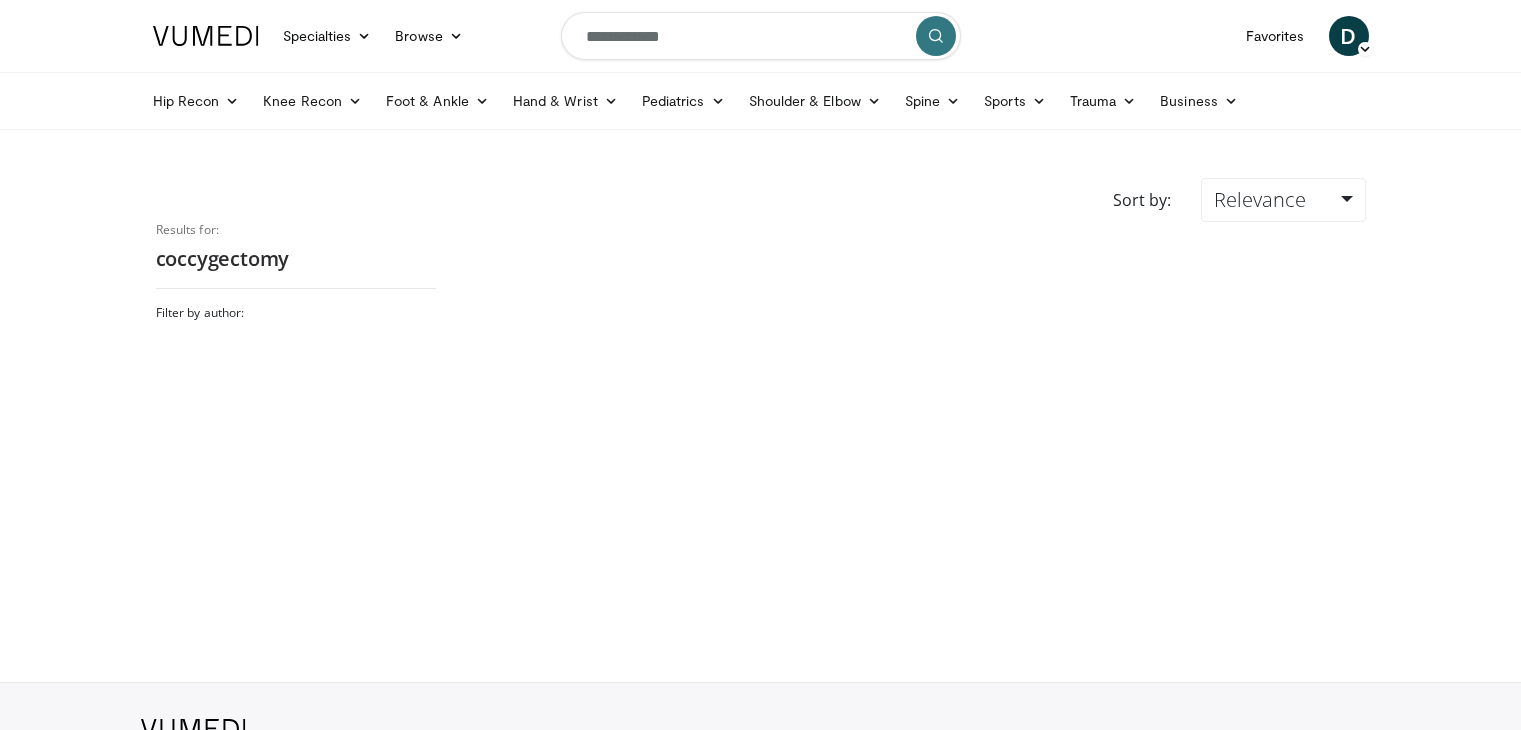 scroll, scrollTop: 0, scrollLeft: 0, axis: both 